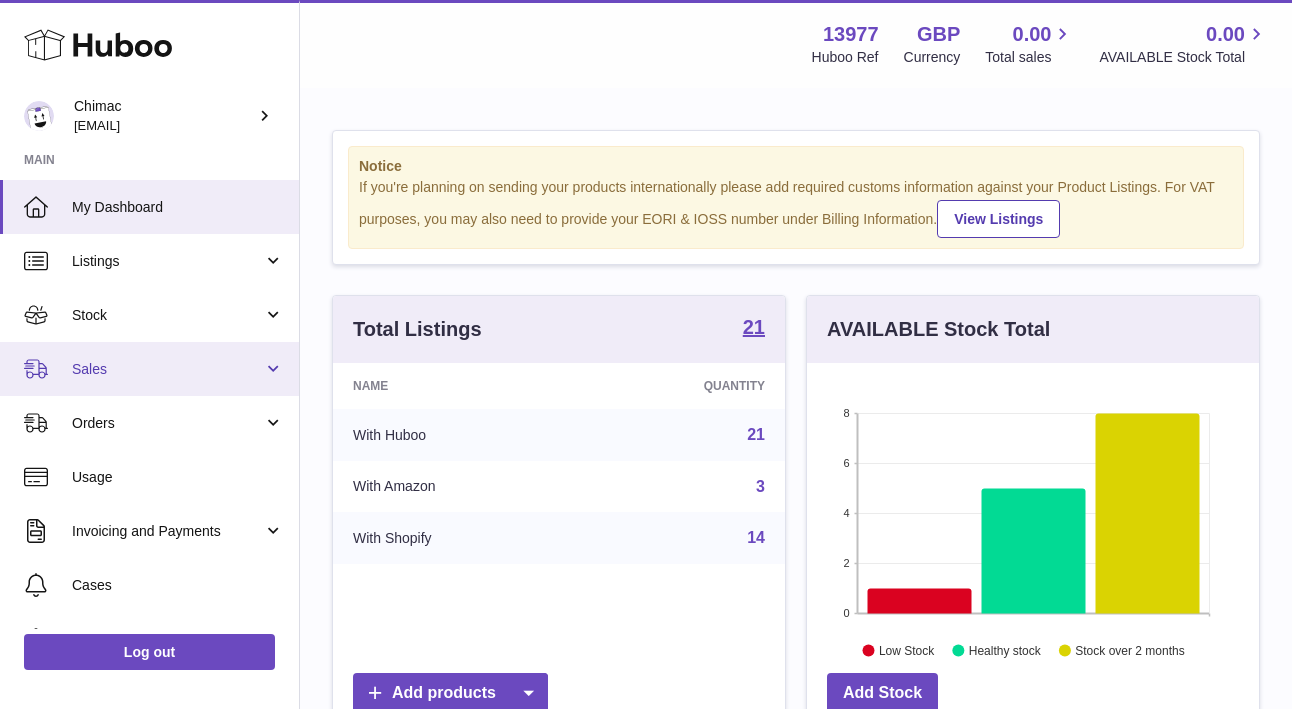 scroll, scrollTop: 0, scrollLeft: 0, axis: both 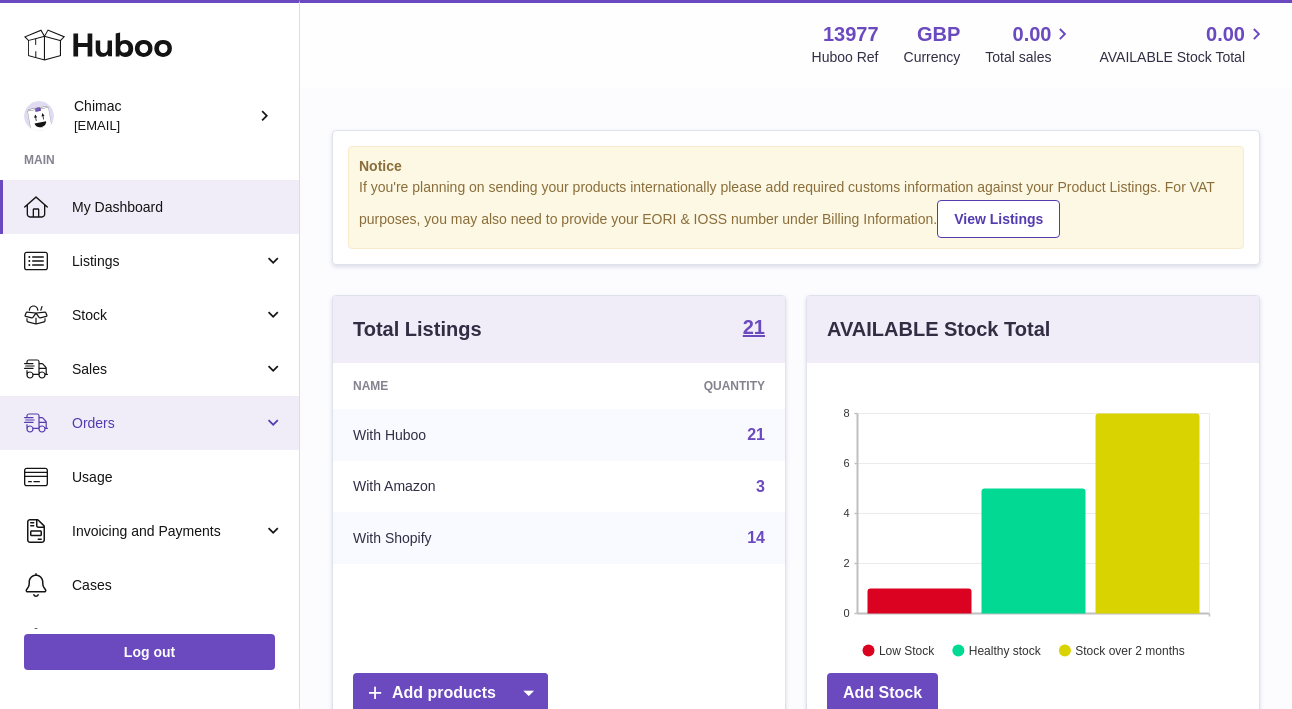 click on "Orders" at bounding box center (149, 423) 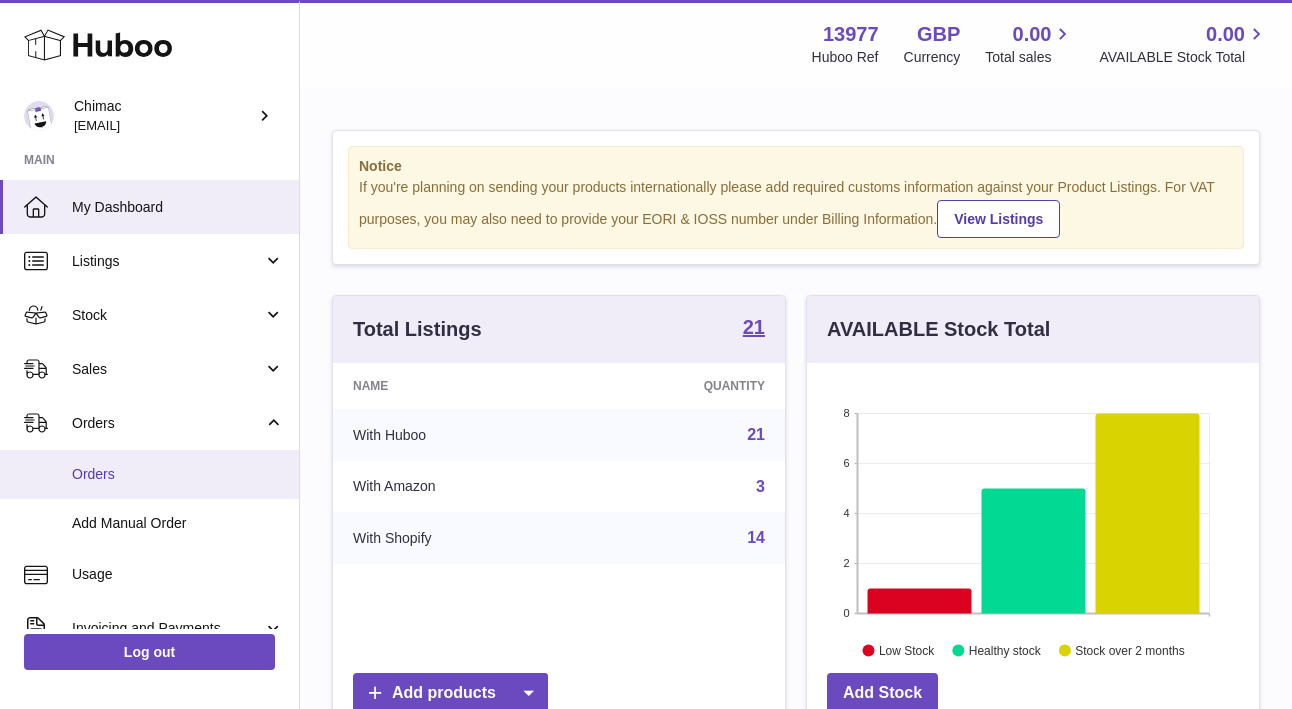click on "Orders" at bounding box center (178, 474) 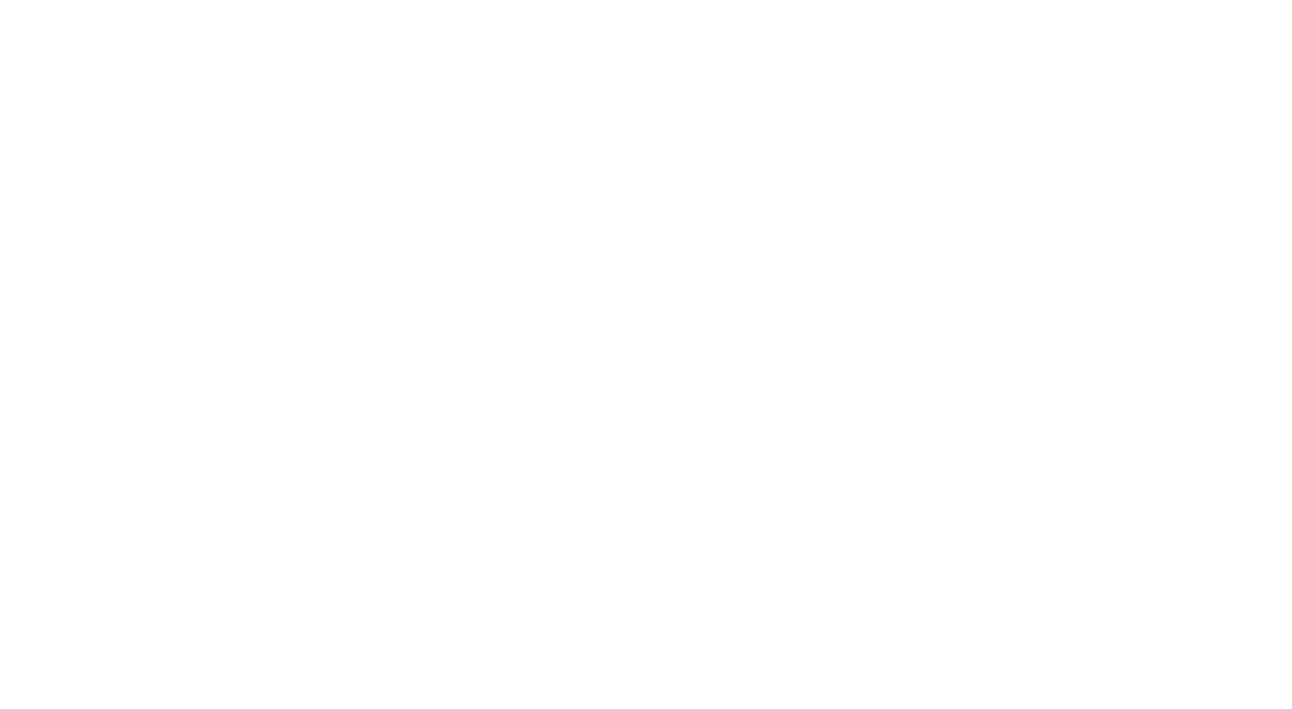scroll, scrollTop: 0, scrollLeft: 0, axis: both 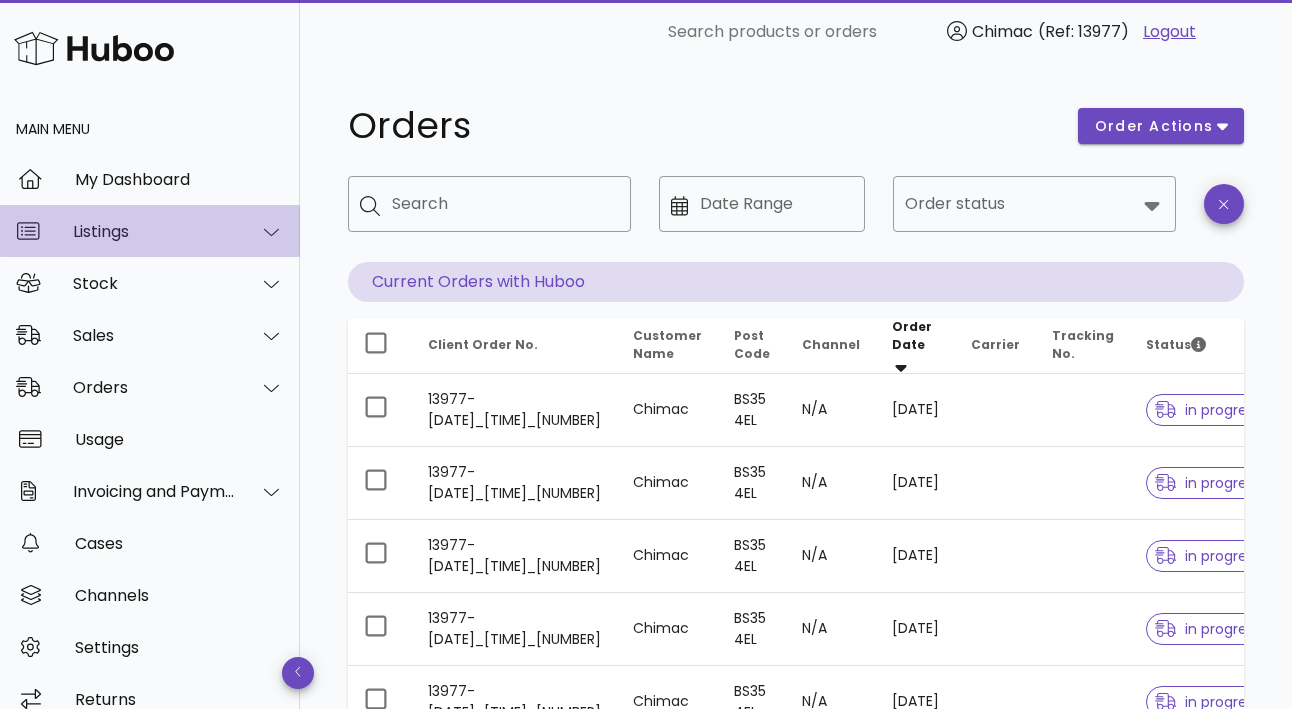 click on "Listings" at bounding box center (154, 231) 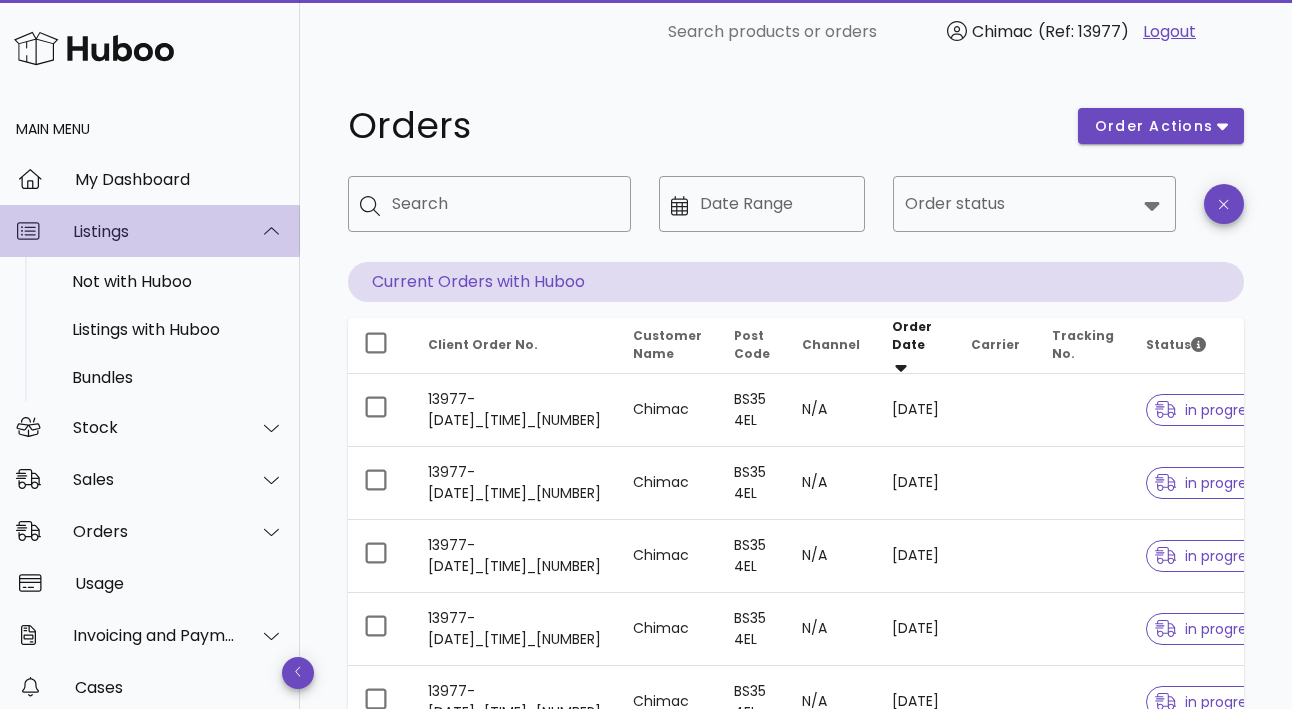 click on "Listings" at bounding box center (154, 231) 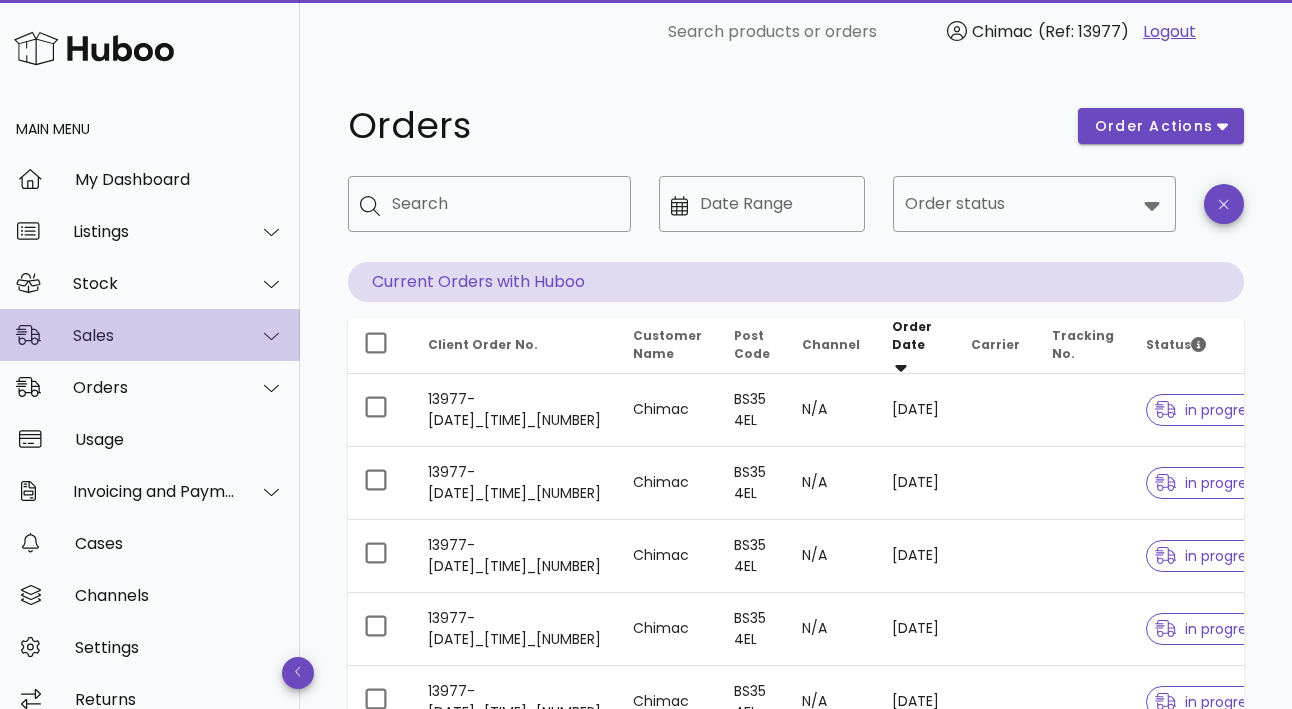 click on "Sales" at bounding box center (154, 335) 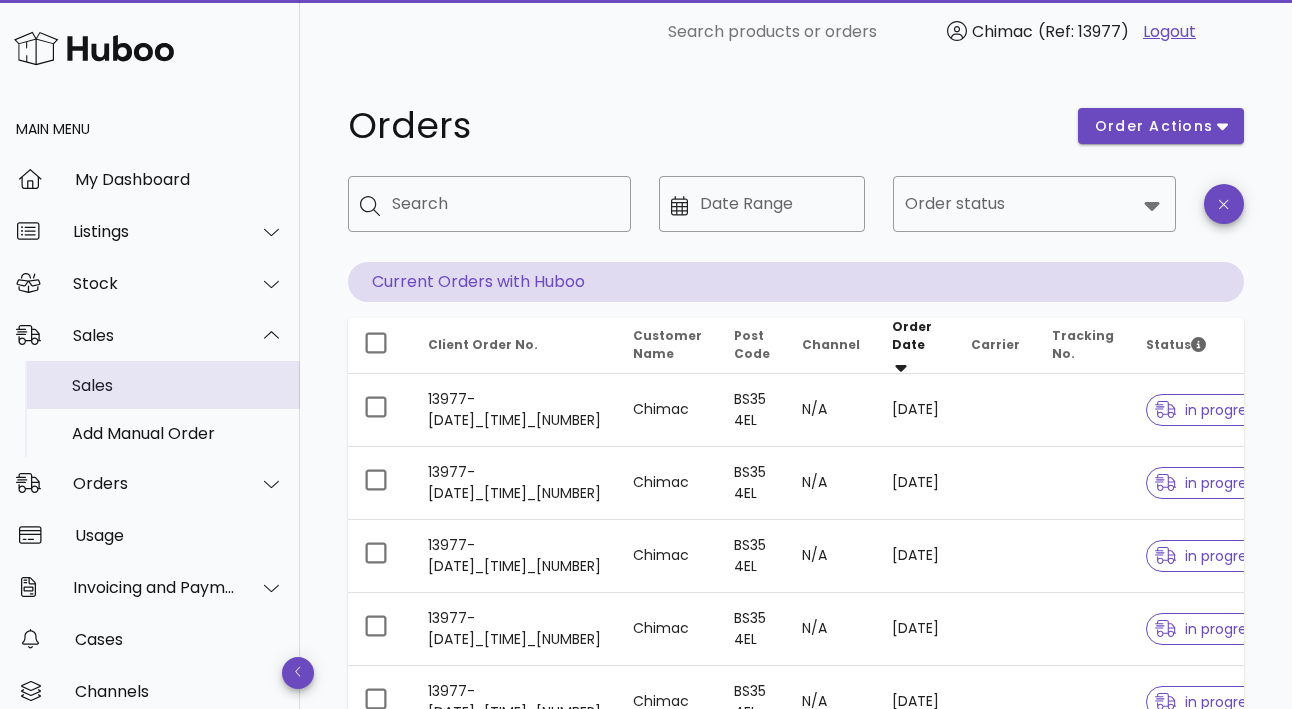 click on "Sales" at bounding box center (178, 385) 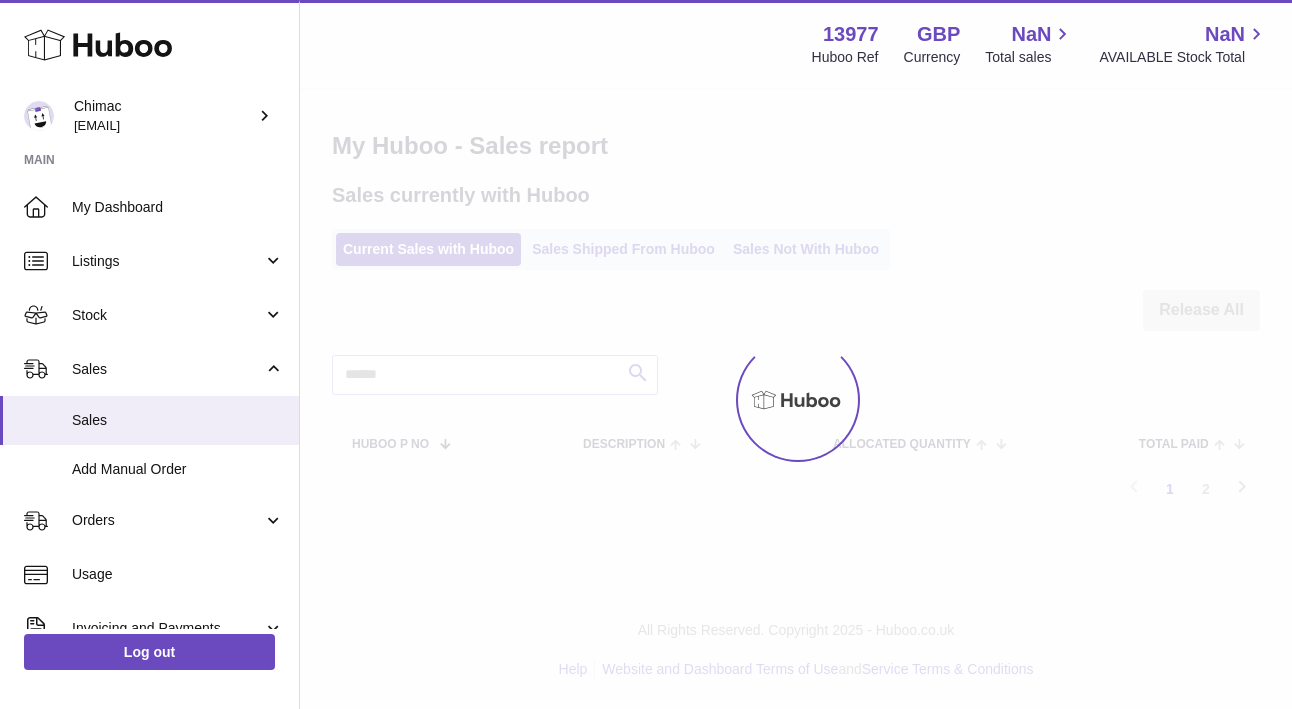 scroll, scrollTop: 0, scrollLeft: 0, axis: both 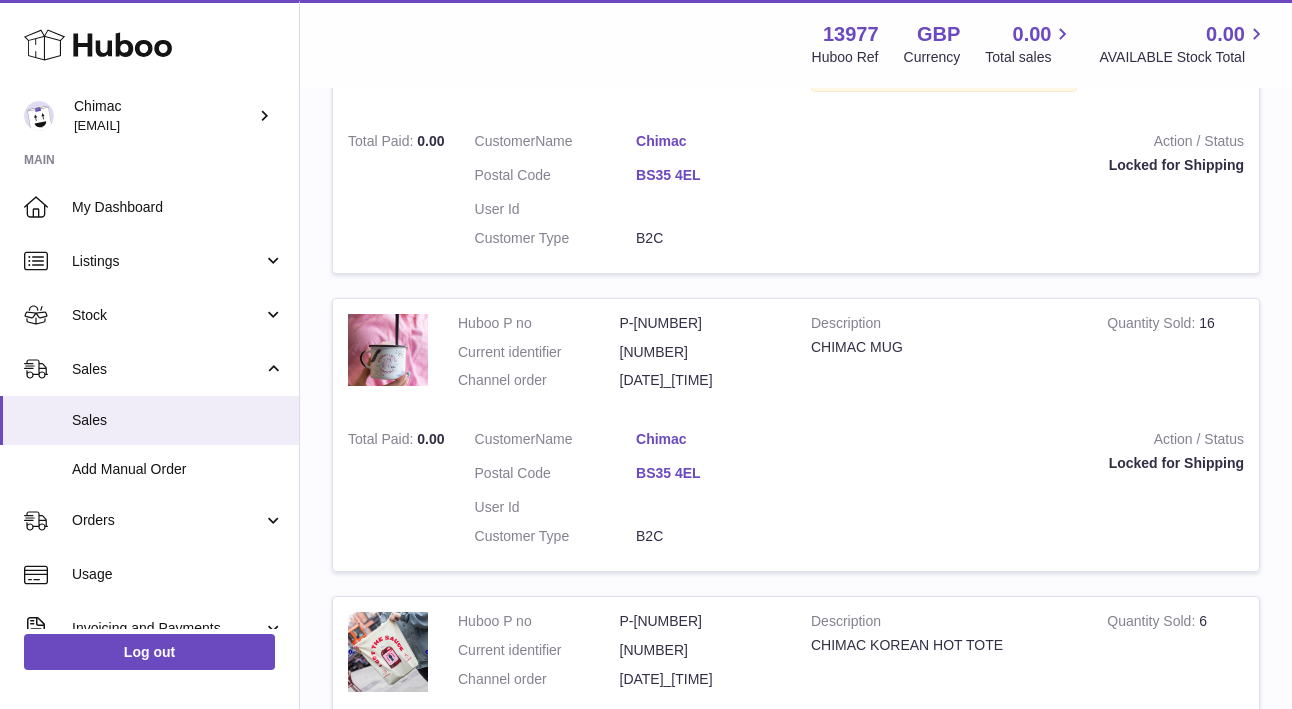 click on "CHIMAC MUG" at bounding box center (944, 347) 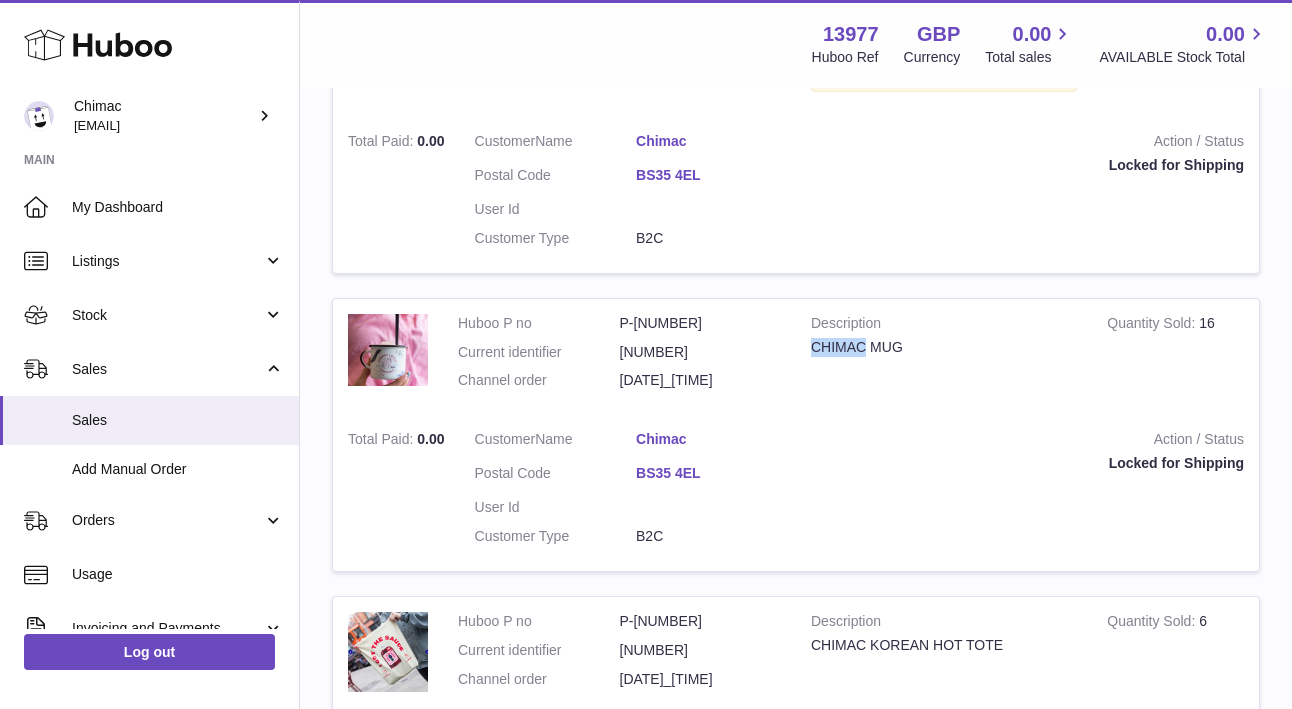 click on "CHIMAC MUG" at bounding box center [944, 347] 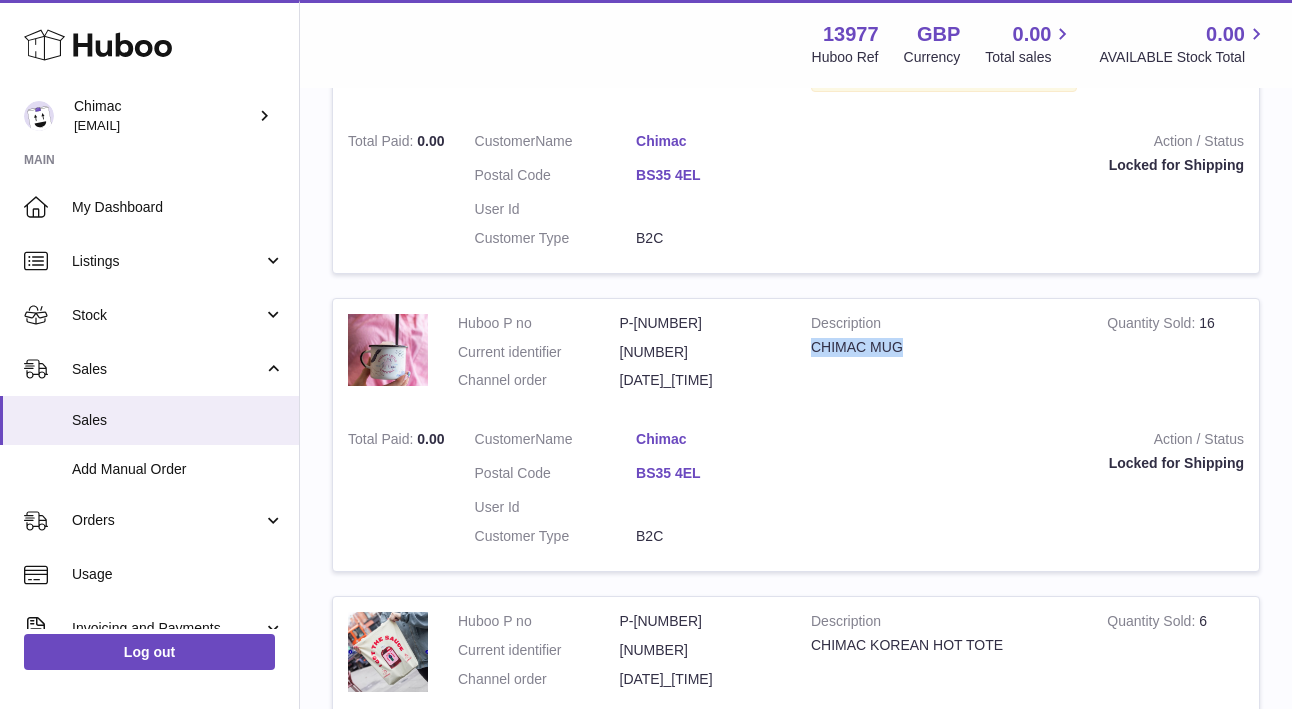 click on "CHIMAC MUG" at bounding box center (944, 347) 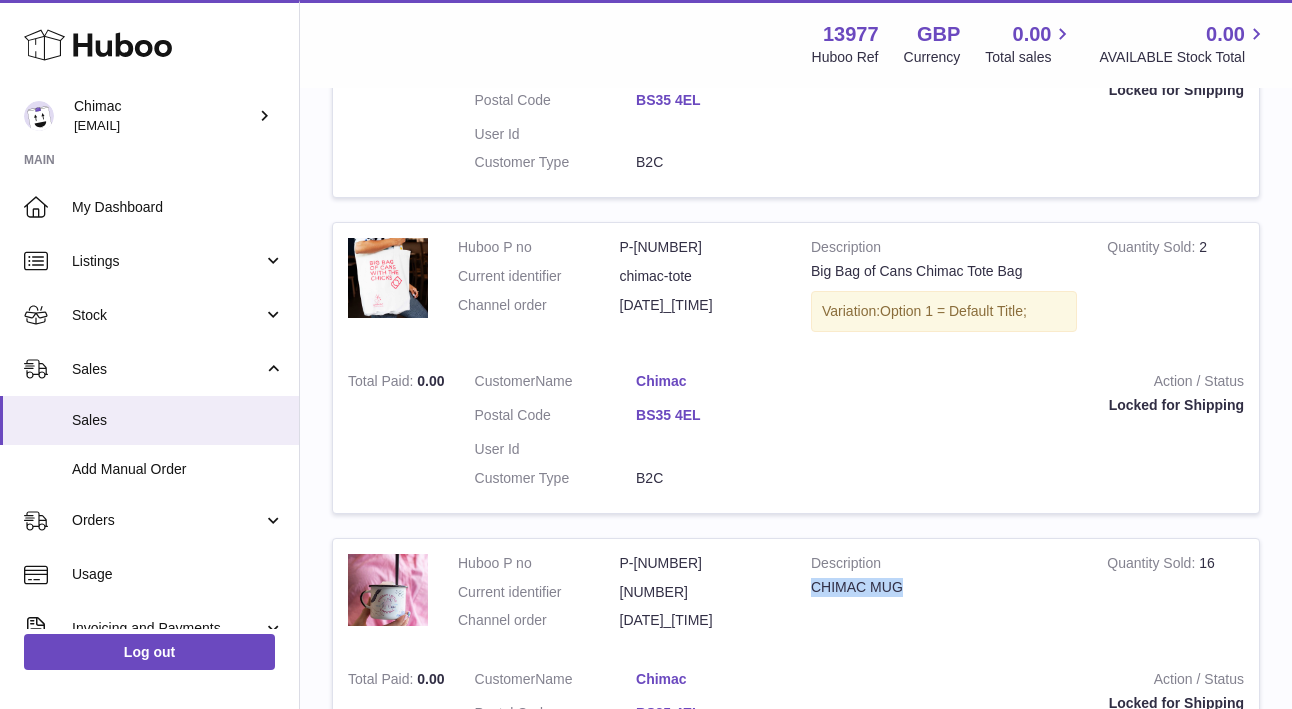 scroll, scrollTop: 1210, scrollLeft: 0, axis: vertical 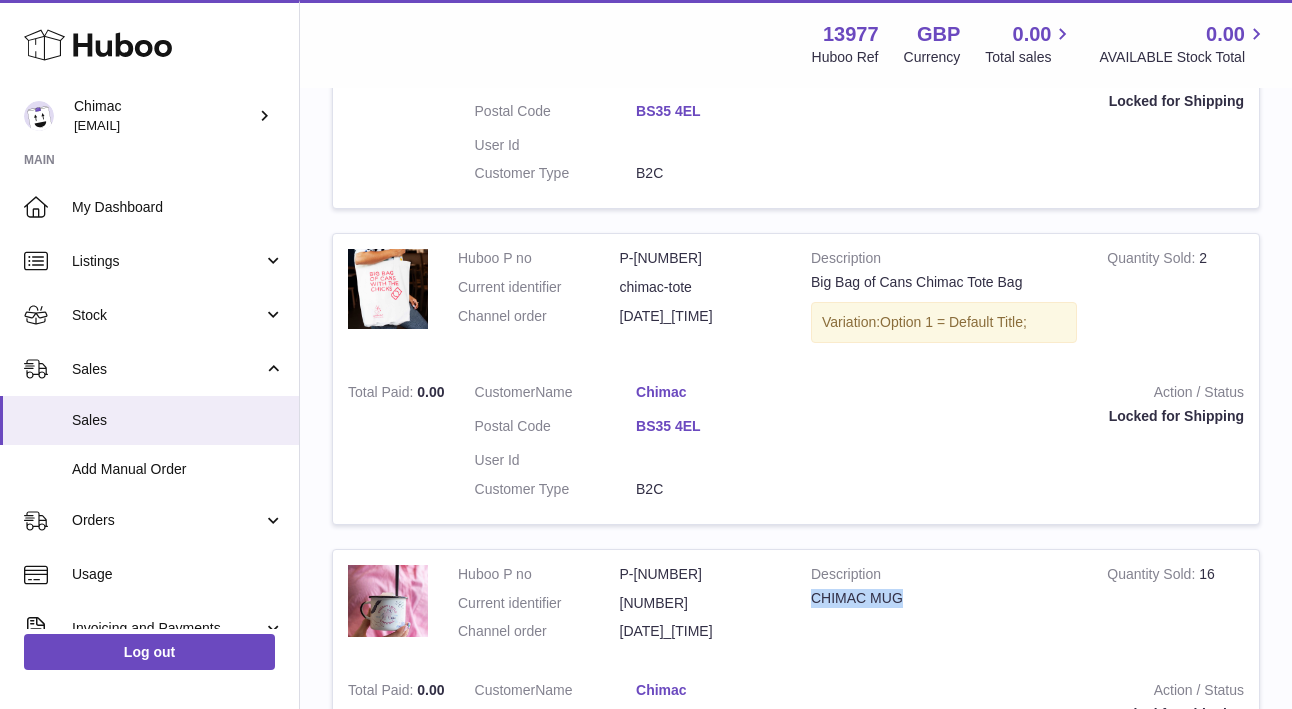 click on "Big Bag of Cans Chimac Tote Bag" at bounding box center (944, 282) 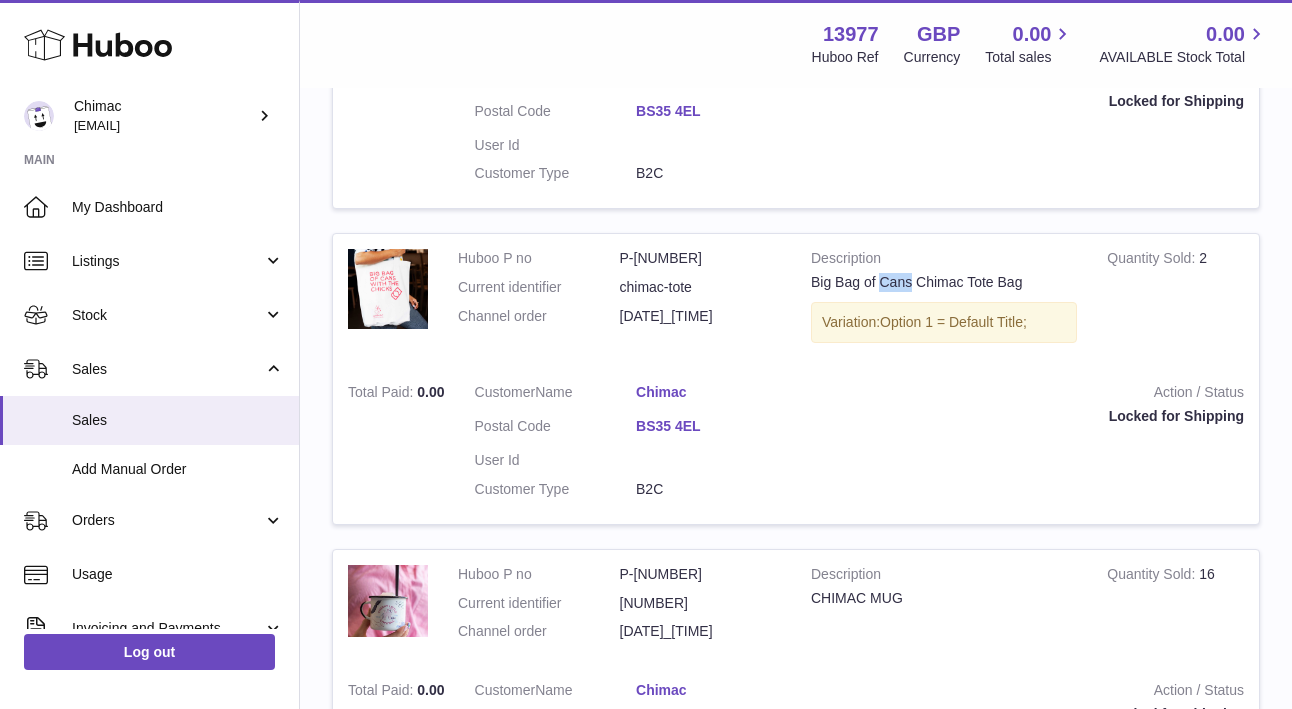 click on "Big Bag of Cans Chimac Tote Bag" at bounding box center [944, 282] 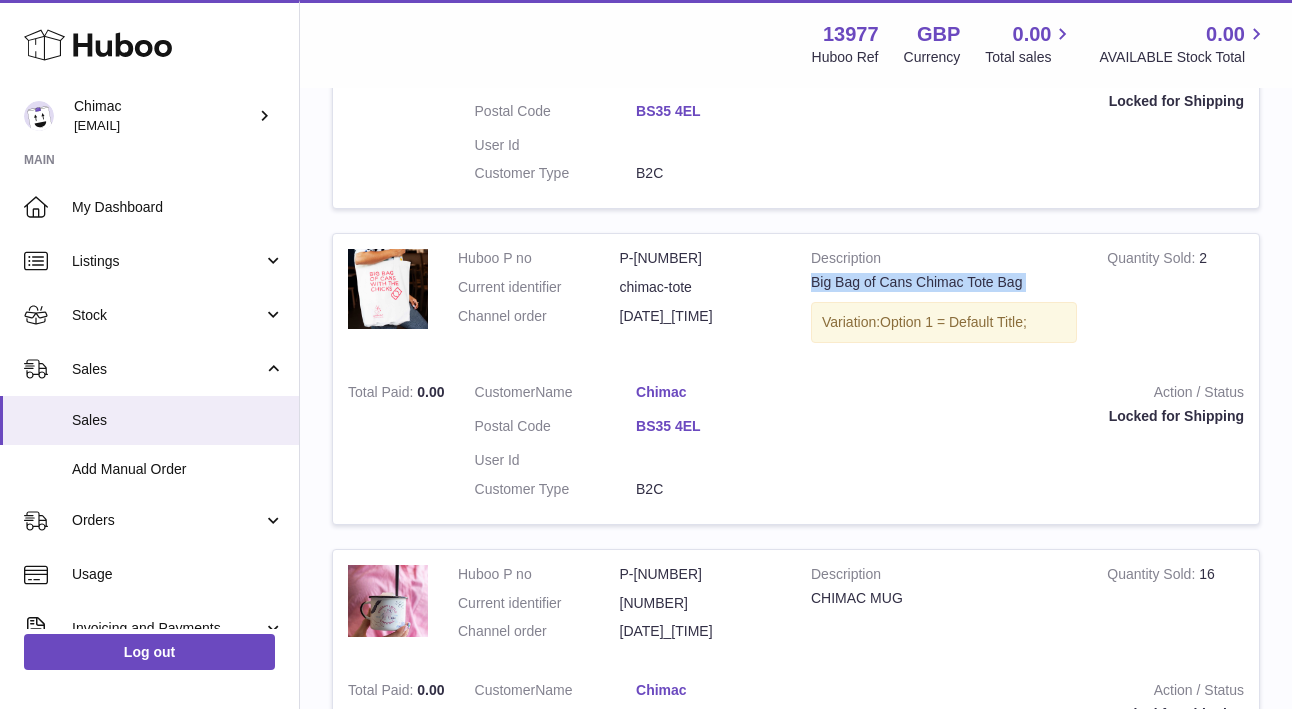 click on "Big Bag of Cans Chimac Tote Bag" at bounding box center [944, 282] 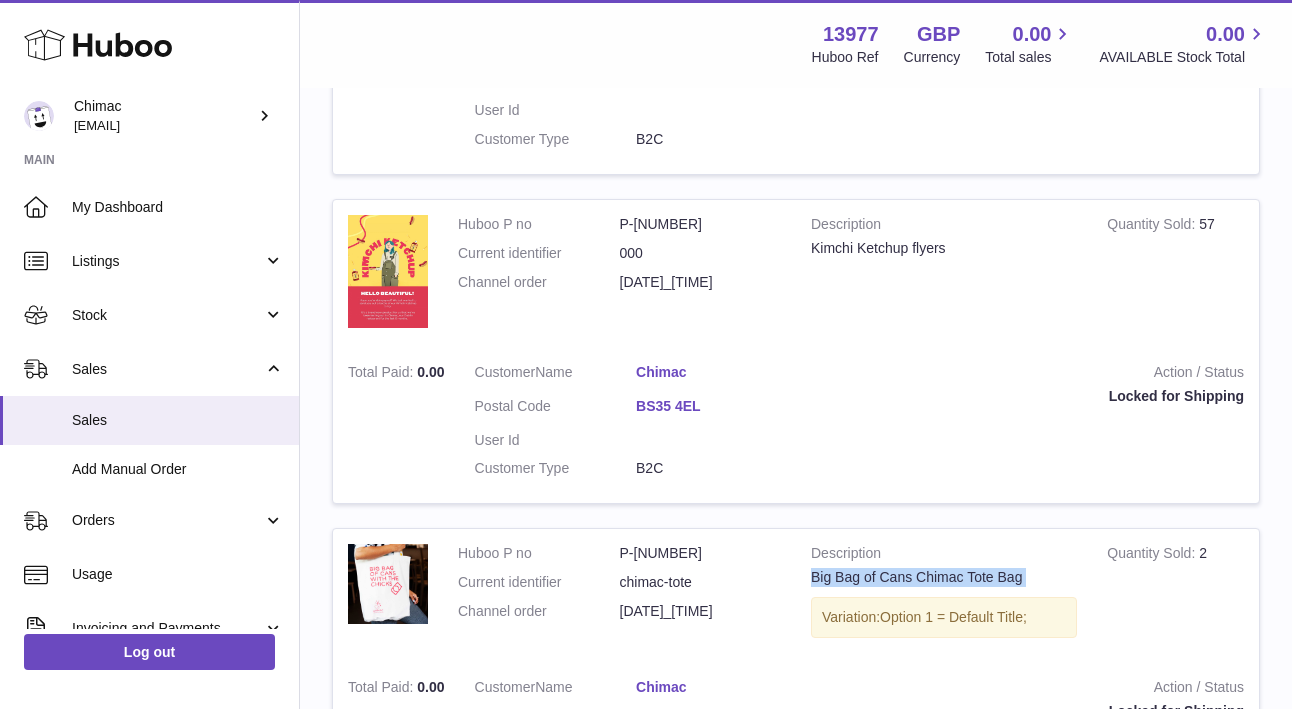 scroll, scrollTop: 897, scrollLeft: 0, axis: vertical 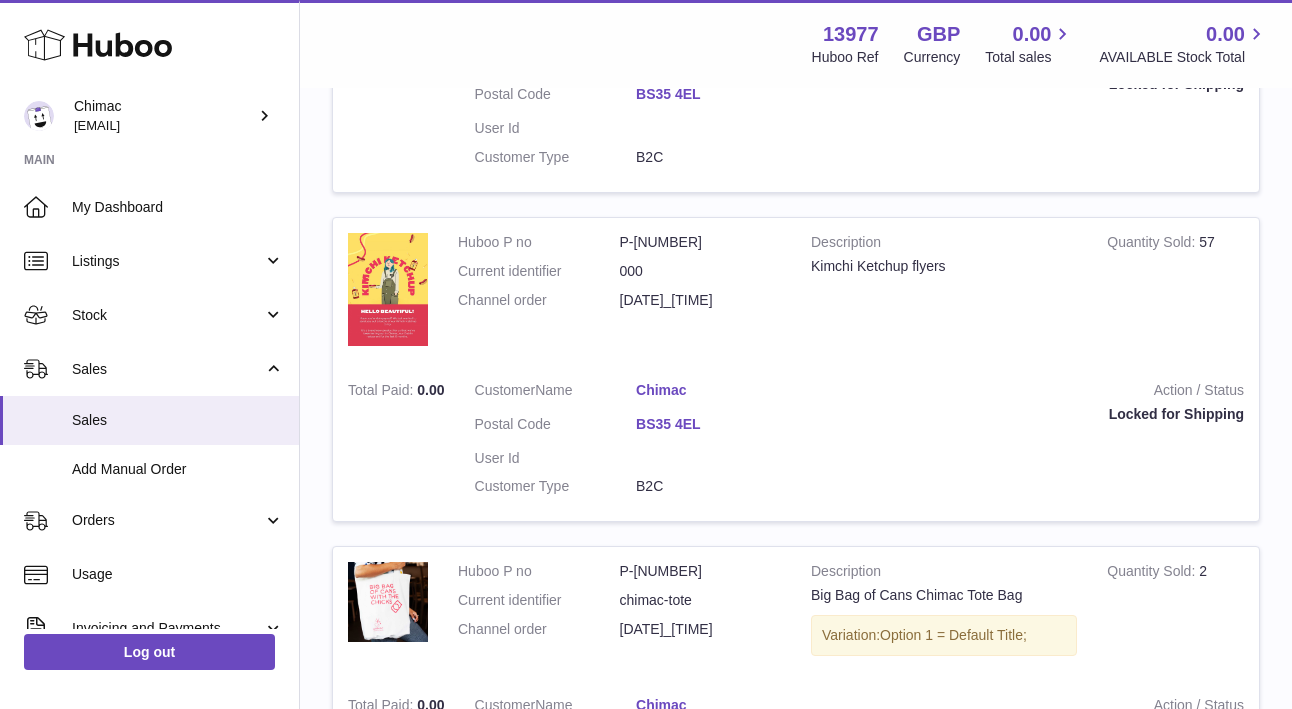 click on "Kimchi Ketchup flyers" at bounding box center [944, 266] 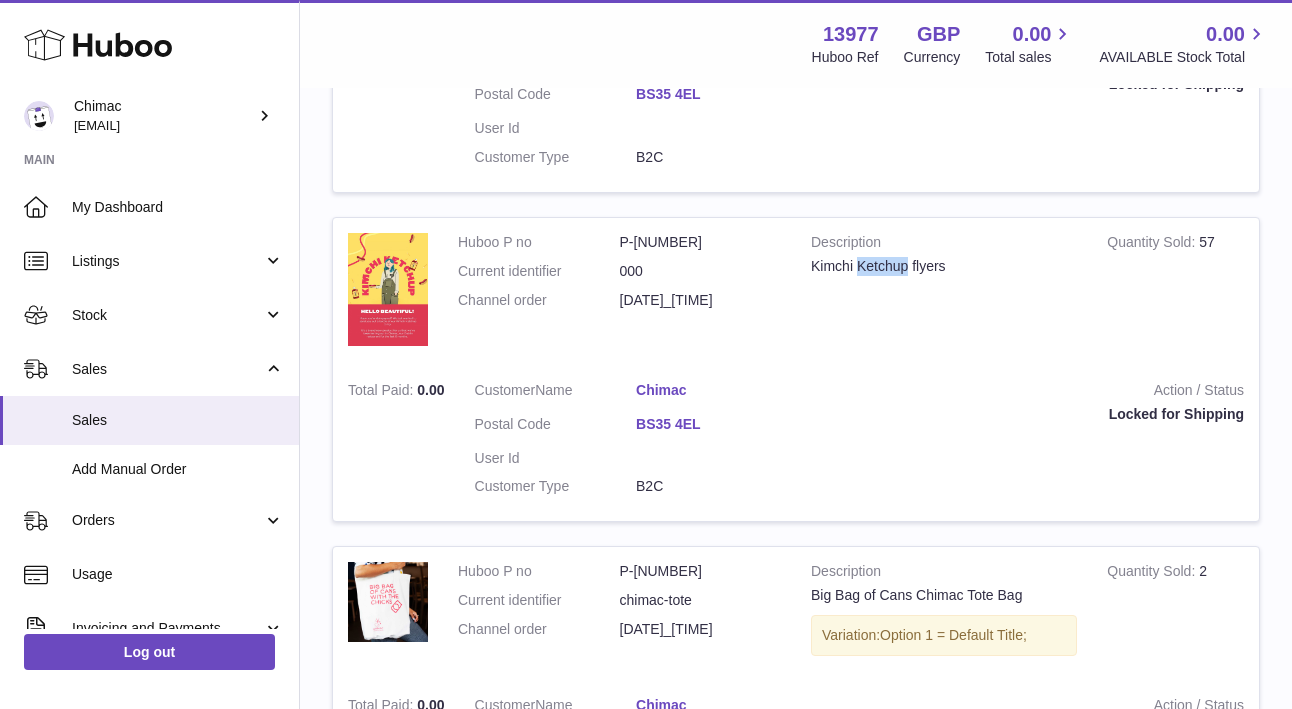 click on "Kimchi Ketchup flyers" at bounding box center (944, 266) 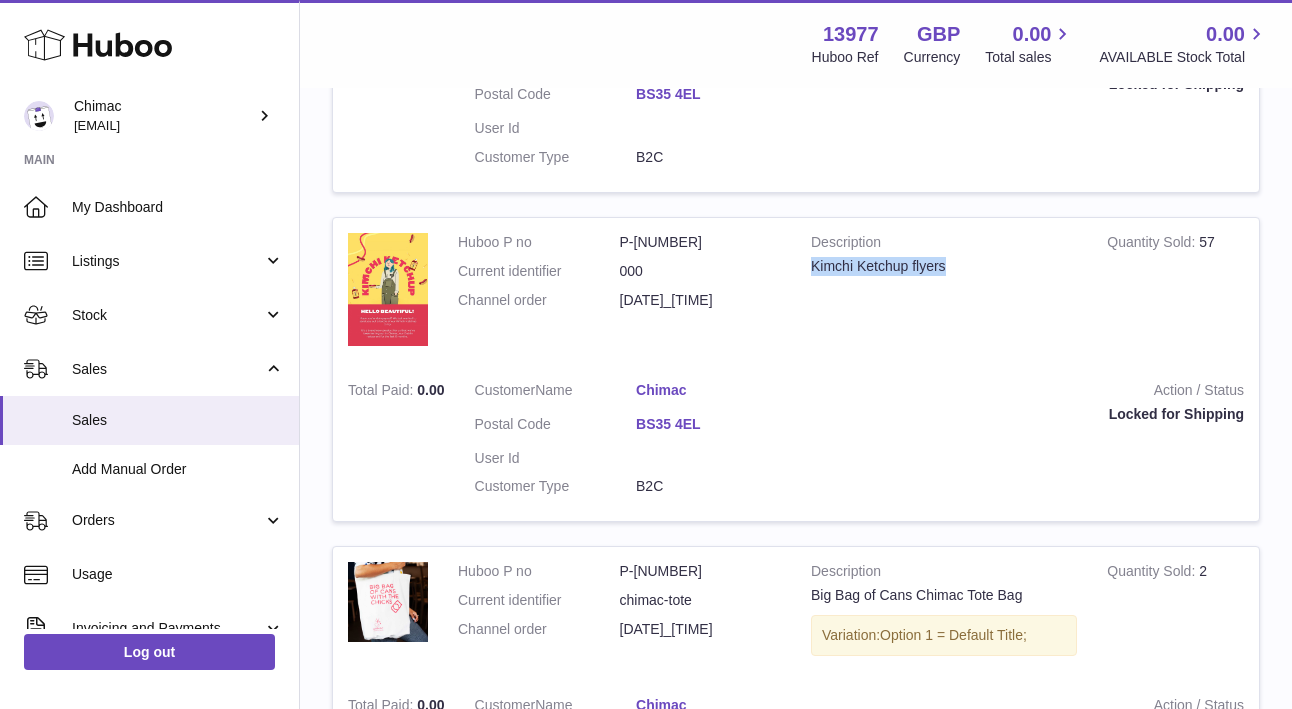 click on "Kimchi Ketchup flyers" at bounding box center (944, 266) 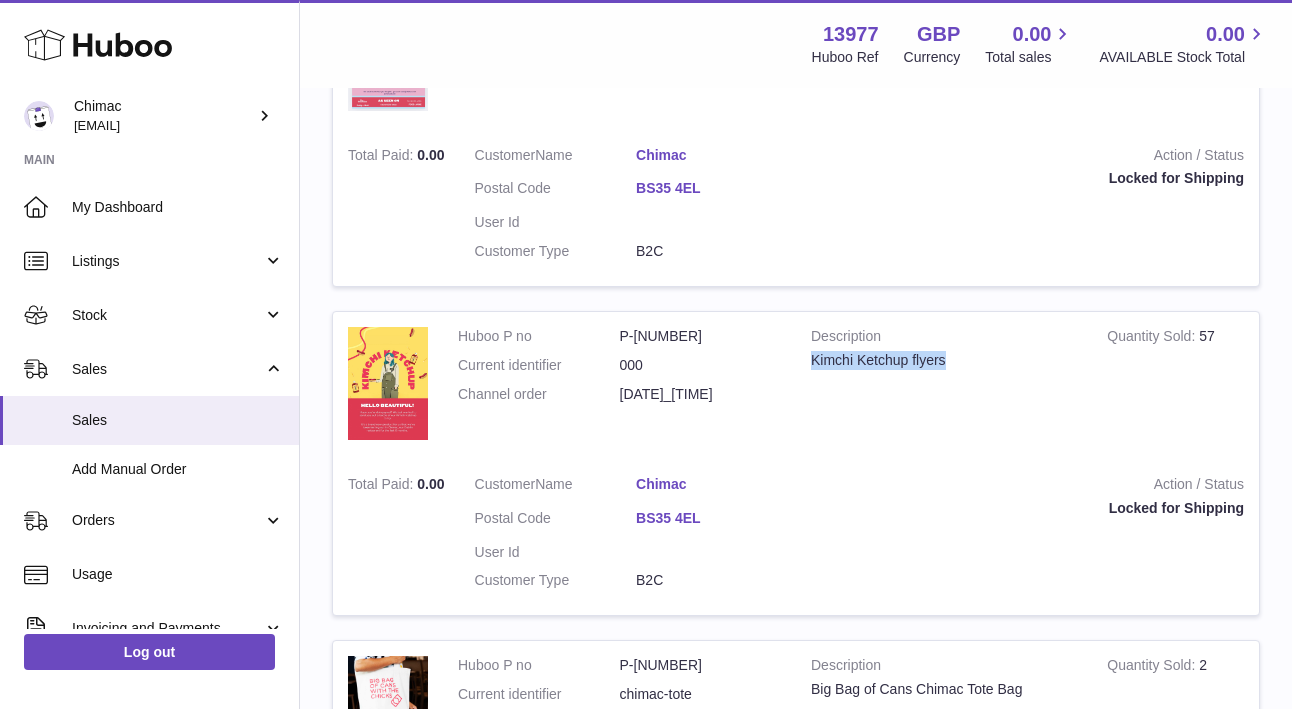 scroll, scrollTop: 554, scrollLeft: 0, axis: vertical 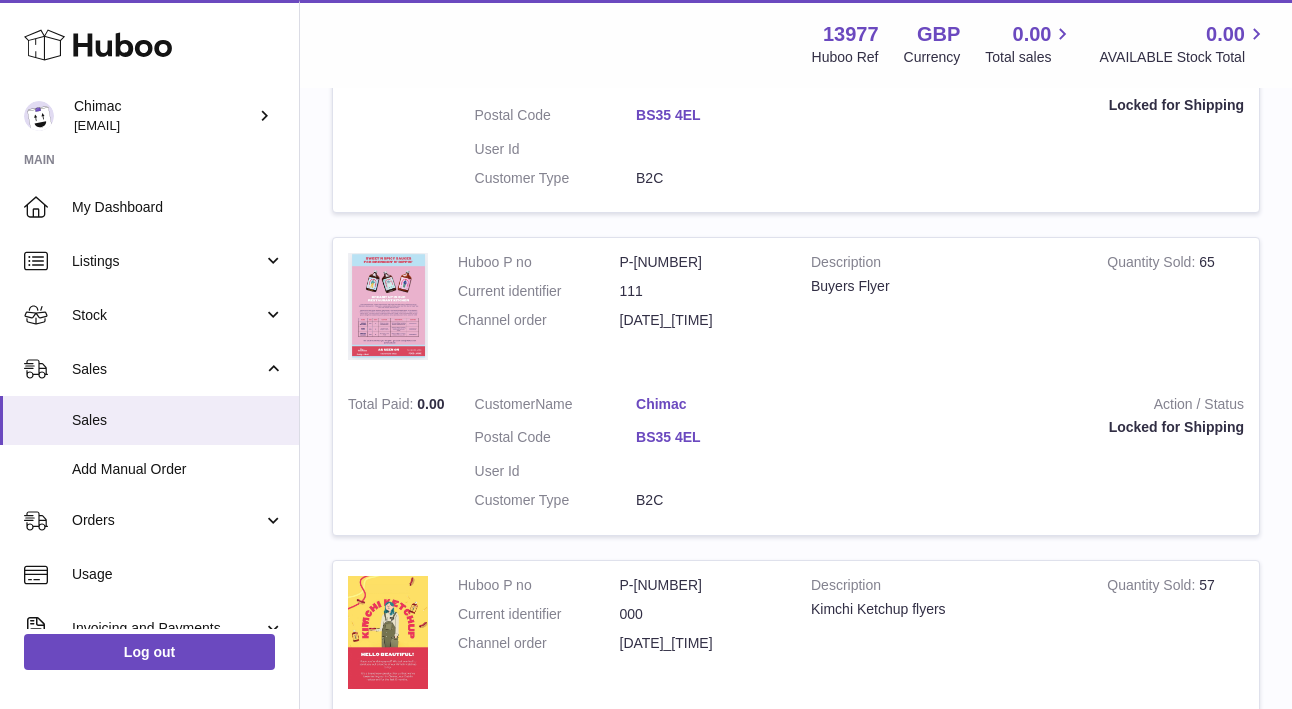 click on "Buyers Flyer" at bounding box center [944, 286] 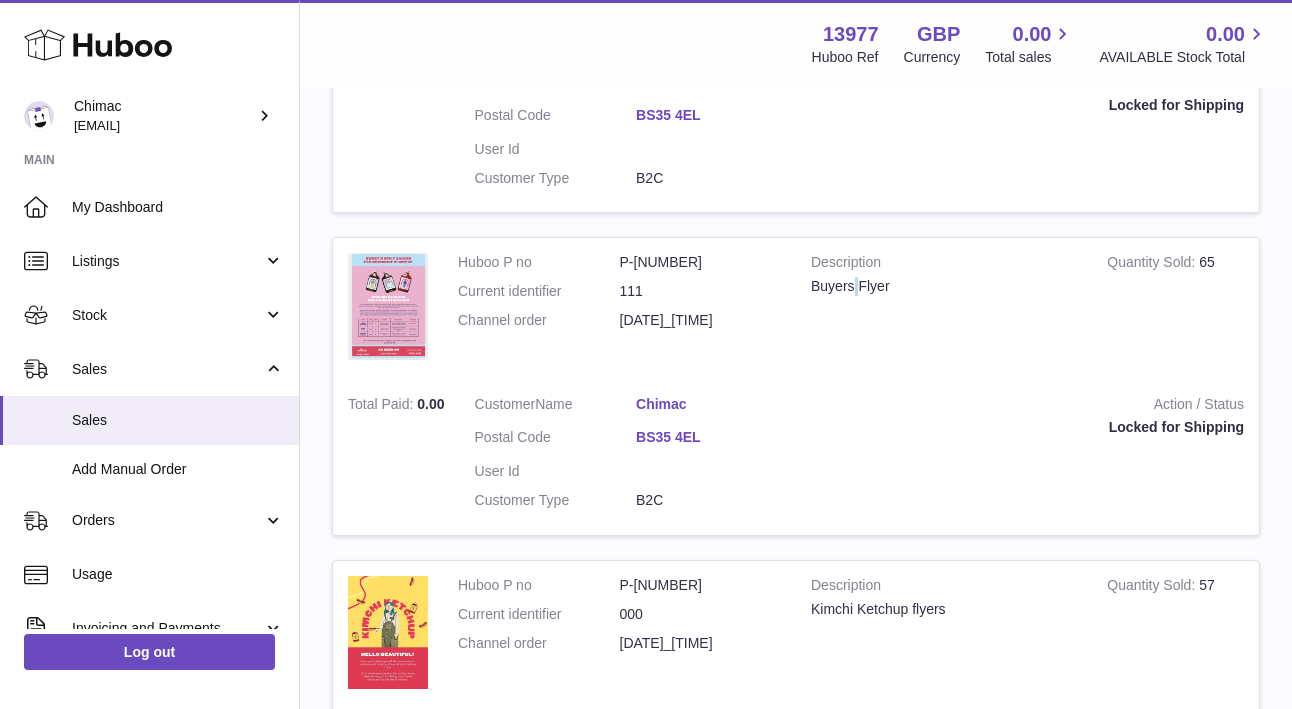 click on "Buyers Flyer" at bounding box center (944, 286) 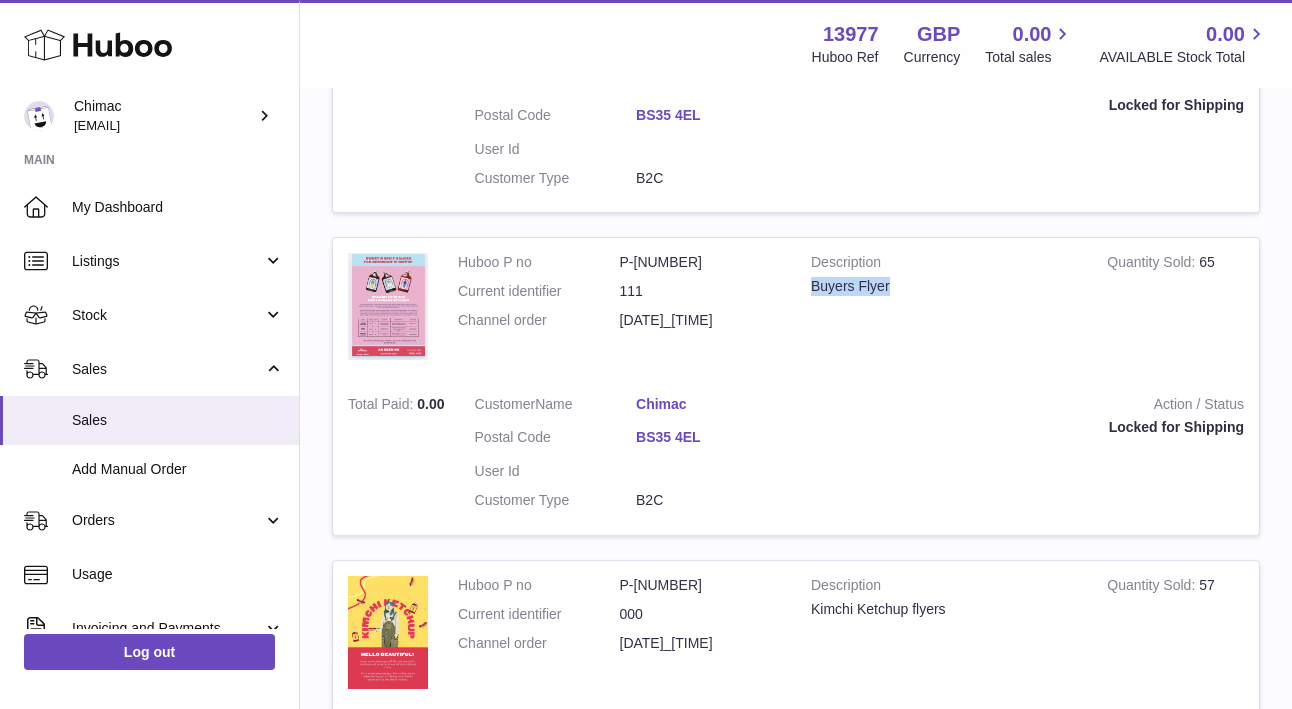 click on "Buyers Flyer" at bounding box center [944, 286] 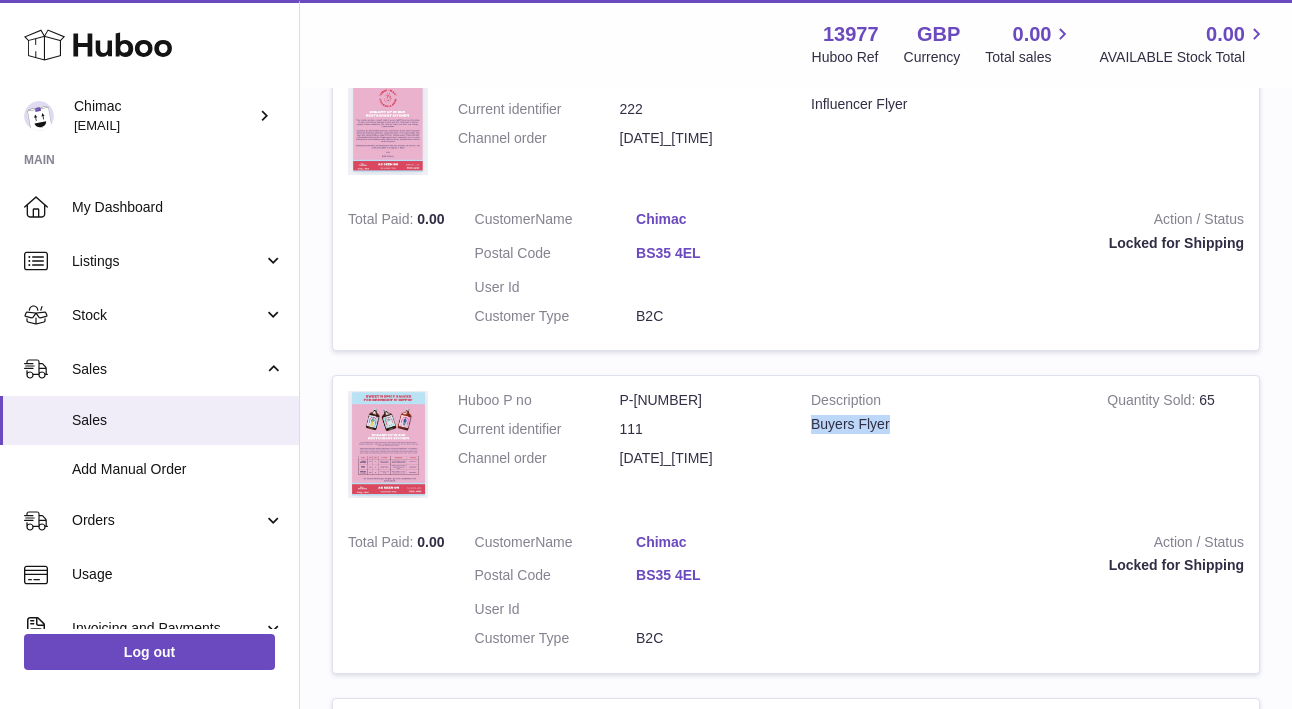 scroll, scrollTop: 257, scrollLeft: 0, axis: vertical 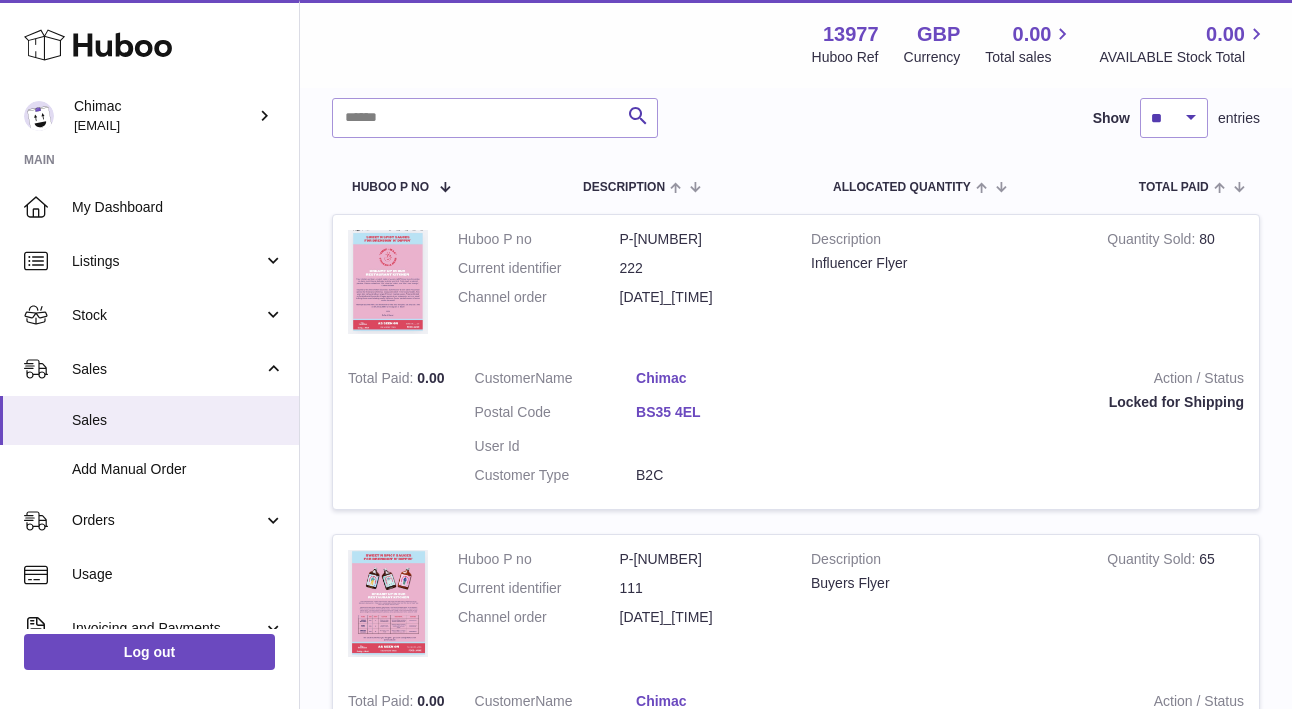 click on "Influencer Flyer" at bounding box center [944, 263] 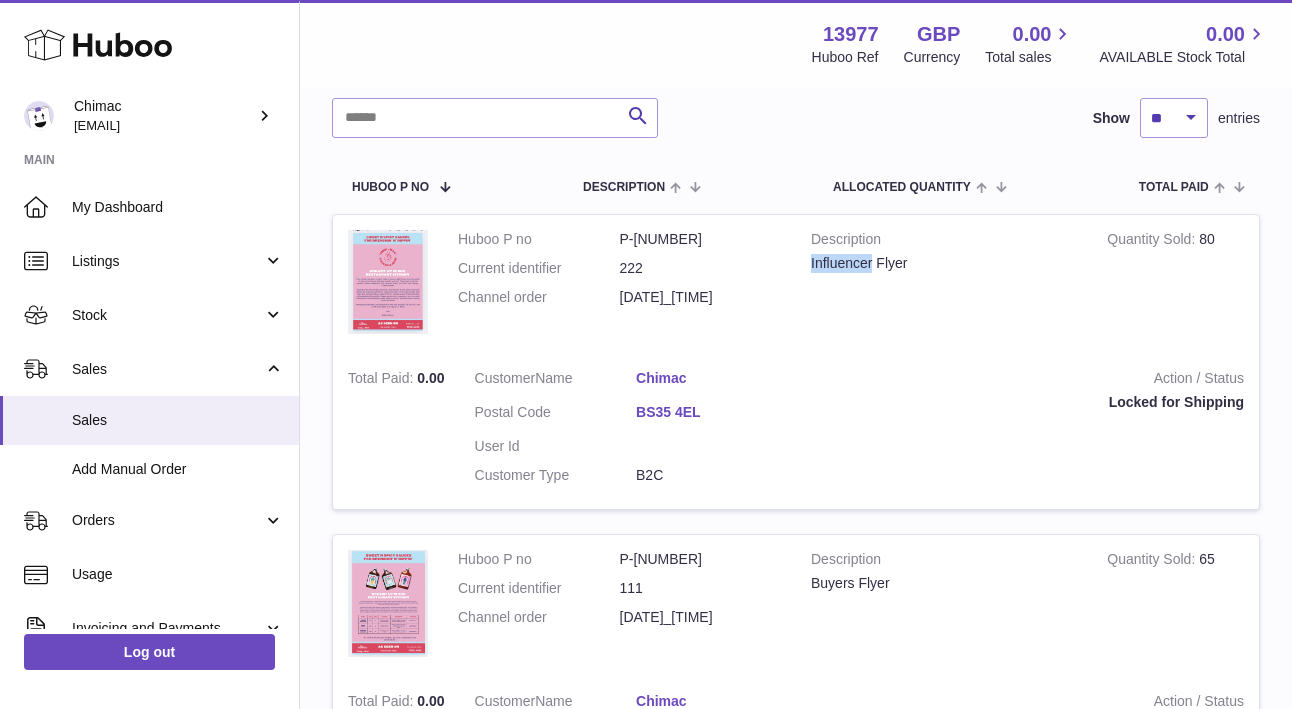 click on "Influencer Flyer" at bounding box center [944, 263] 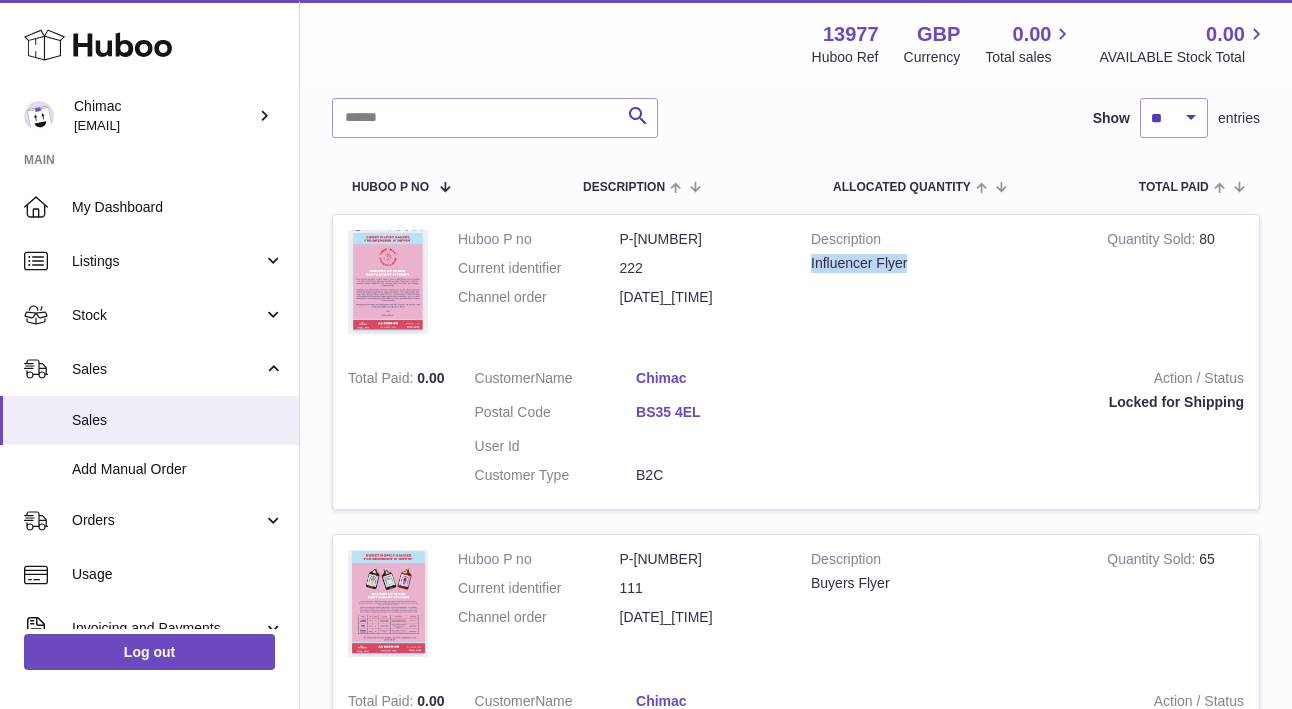 click on "Influencer Flyer" at bounding box center (944, 263) 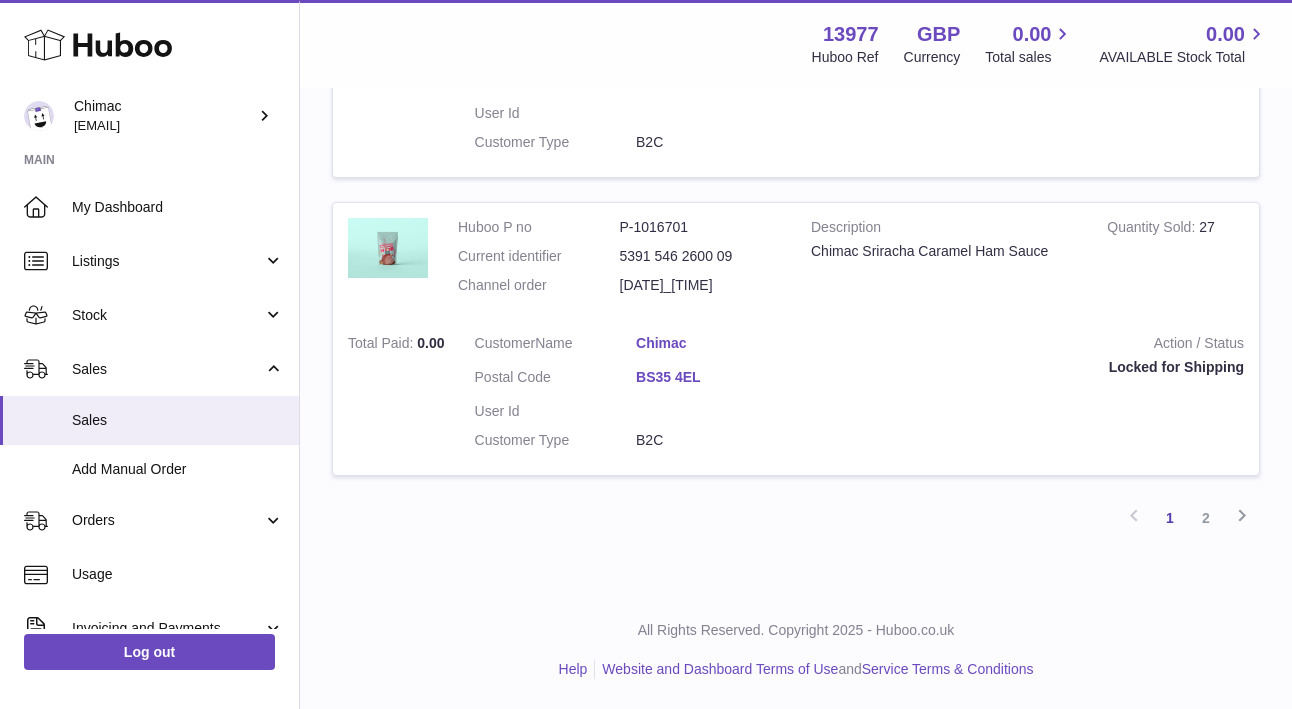 scroll, scrollTop: 3153, scrollLeft: 0, axis: vertical 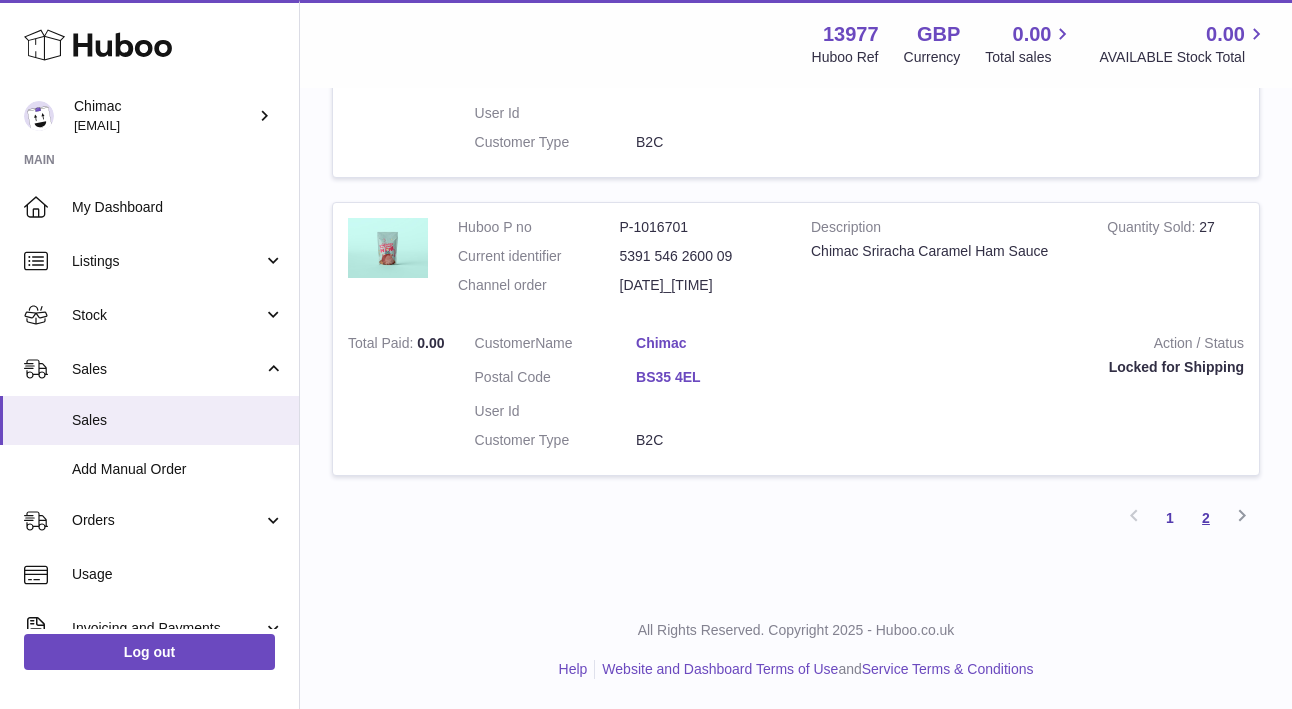 click on "2" at bounding box center (1206, 518) 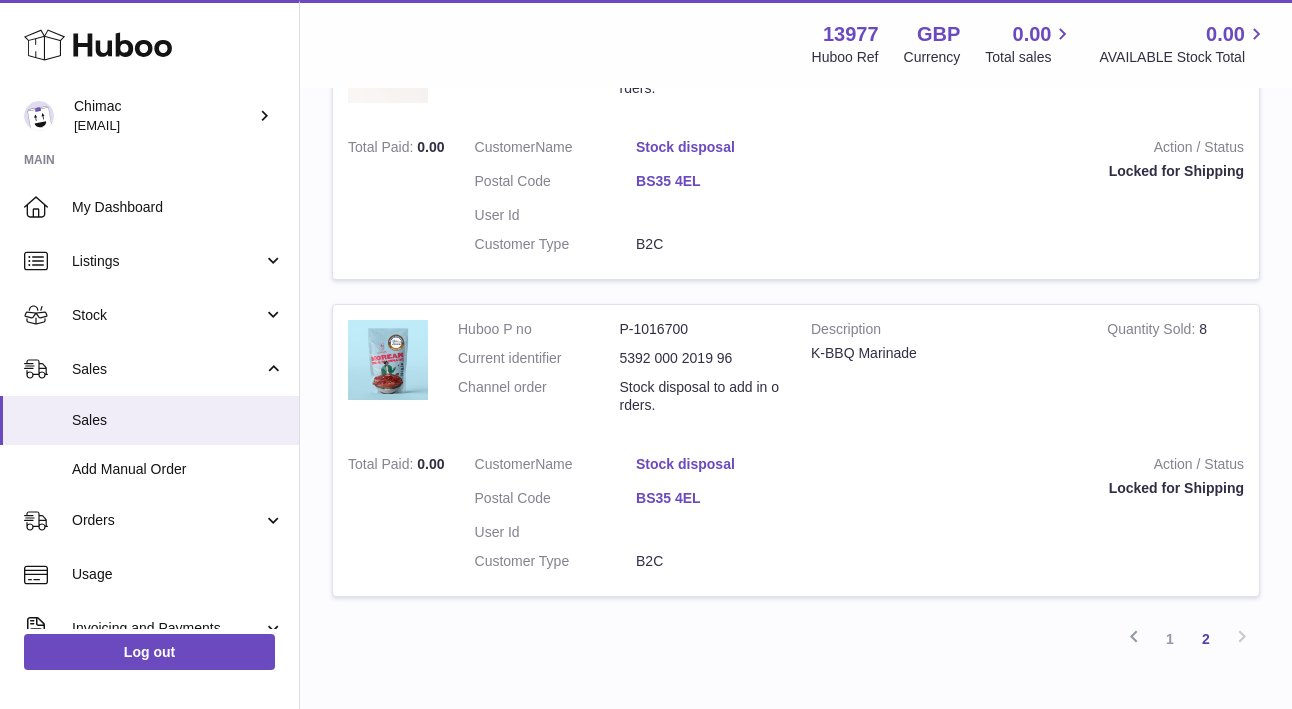 scroll, scrollTop: 2190, scrollLeft: 0, axis: vertical 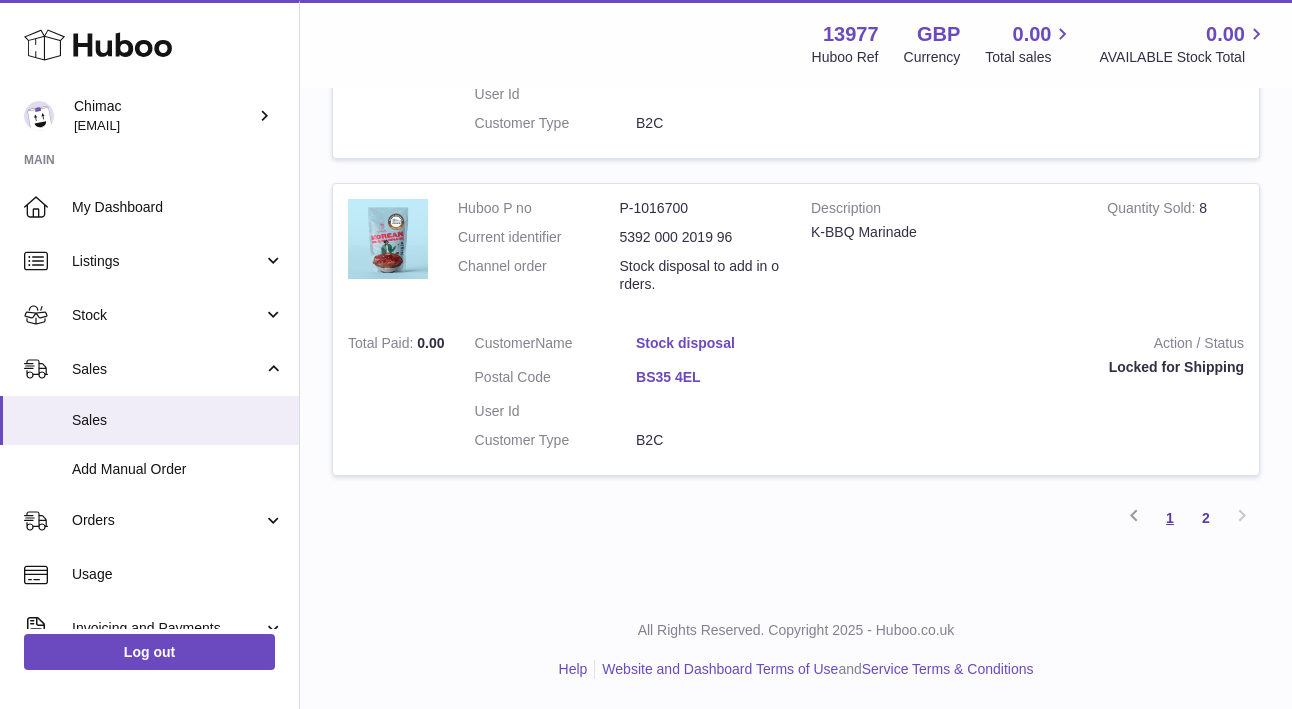 click on "1" at bounding box center [1170, 518] 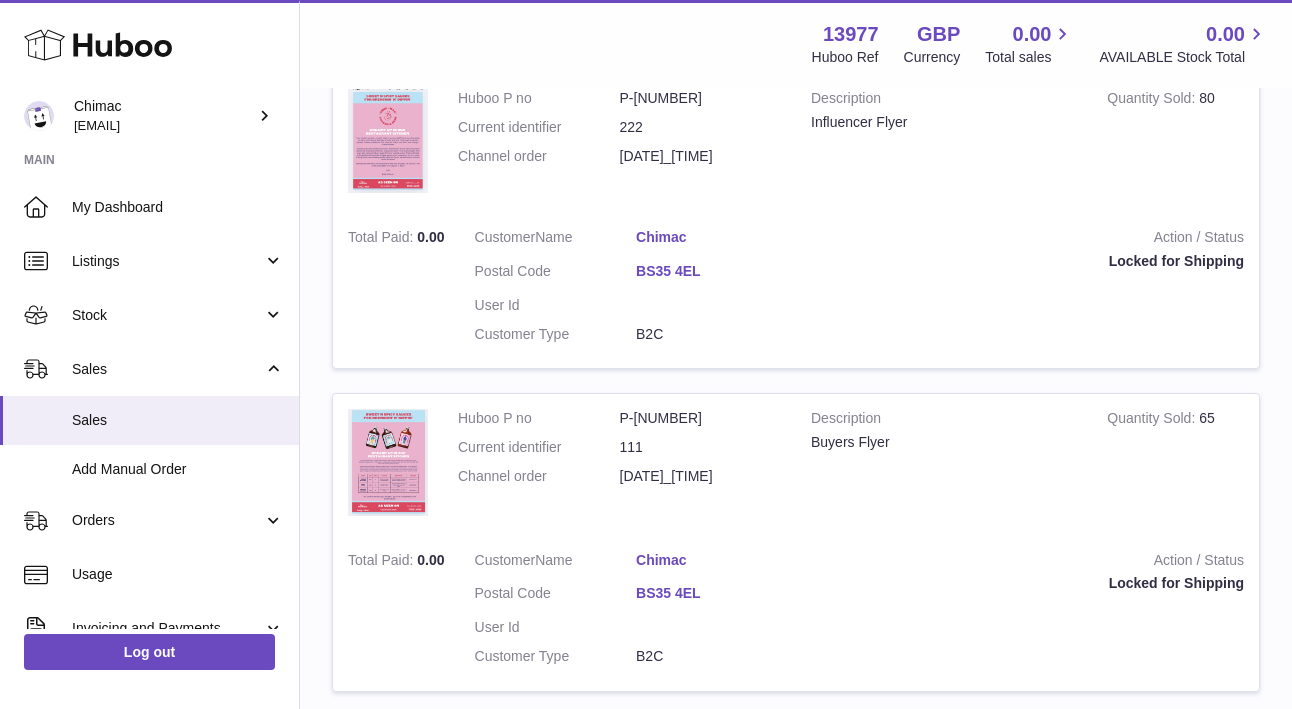 scroll, scrollTop: 415, scrollLeft: 0, axis: vertical 